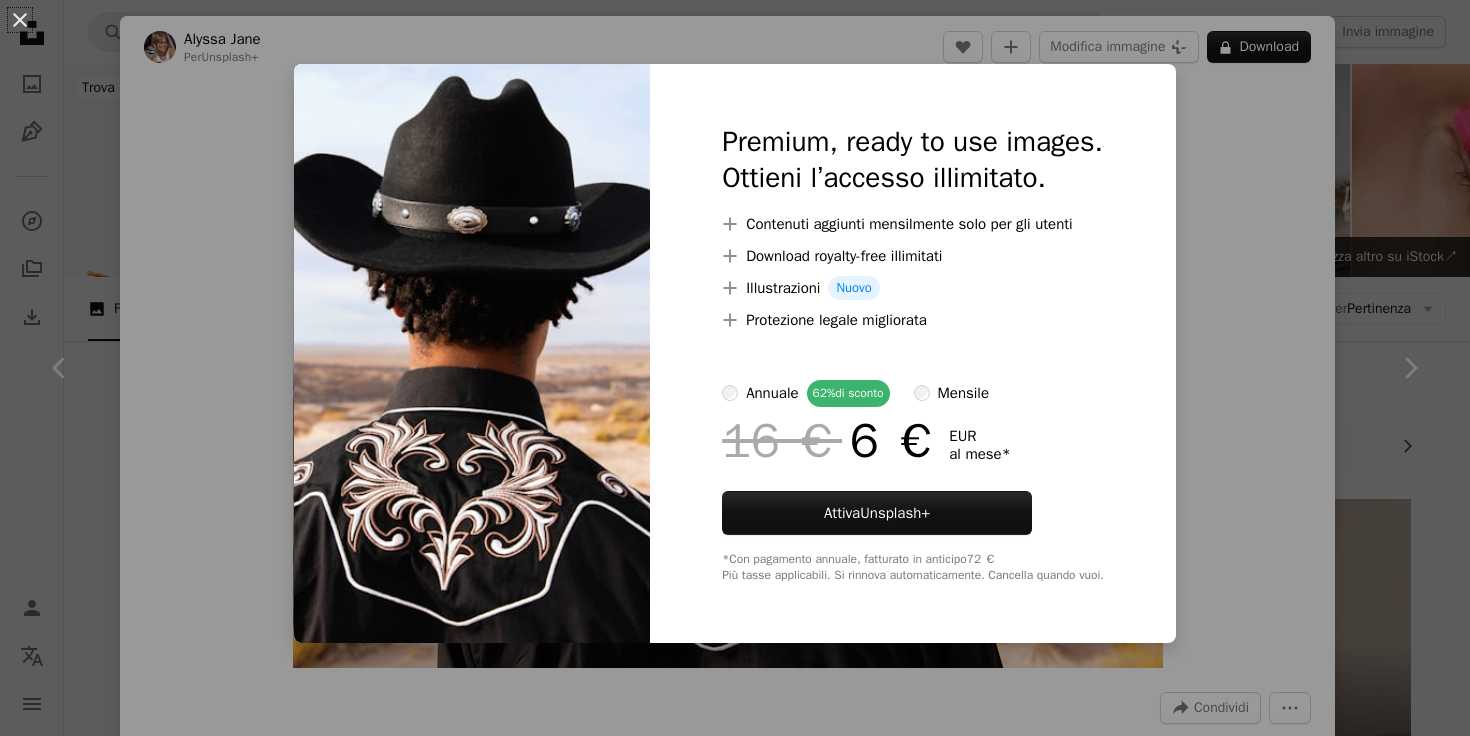 scroll, scrollTop: 1877, scrollLeft: 0, axis: vertical 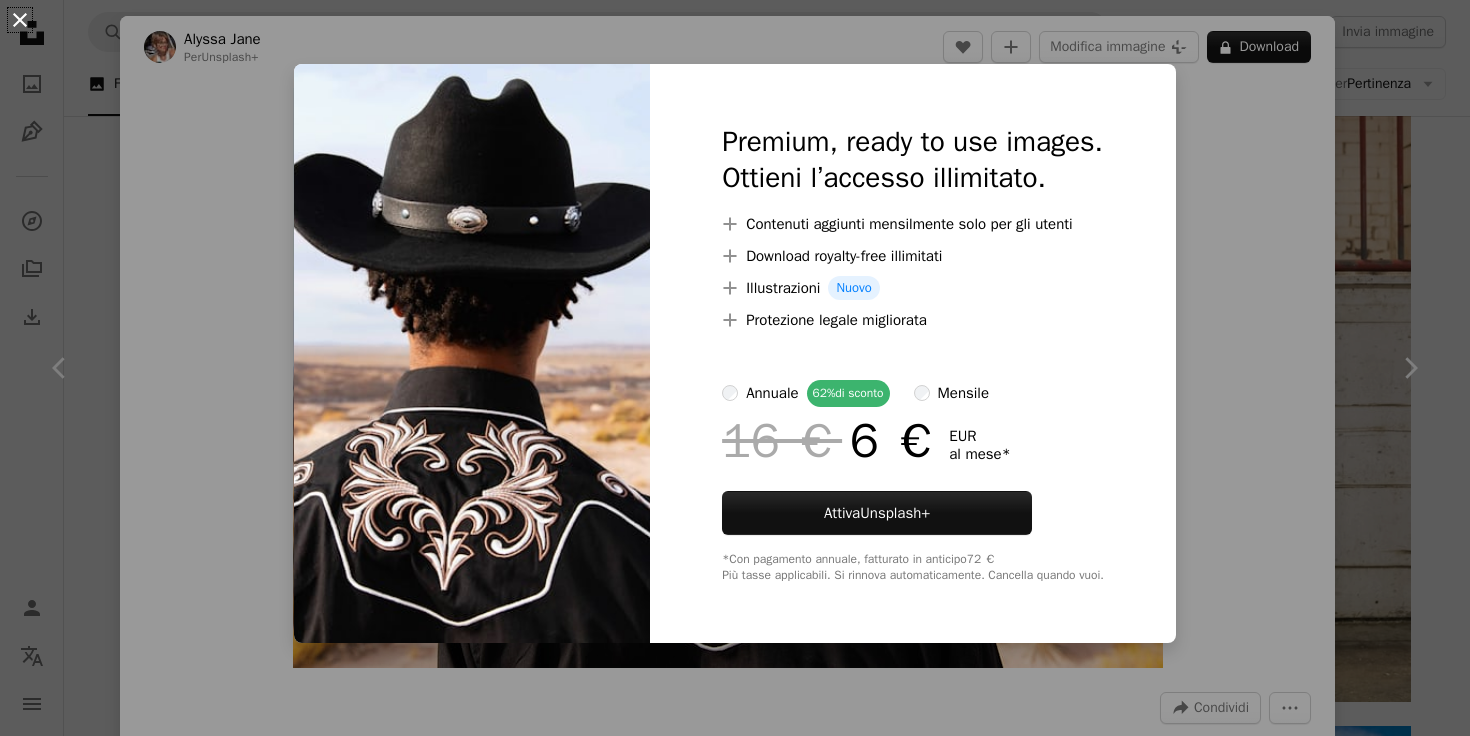 click on "An X shape" at bounding box center [20, 20] 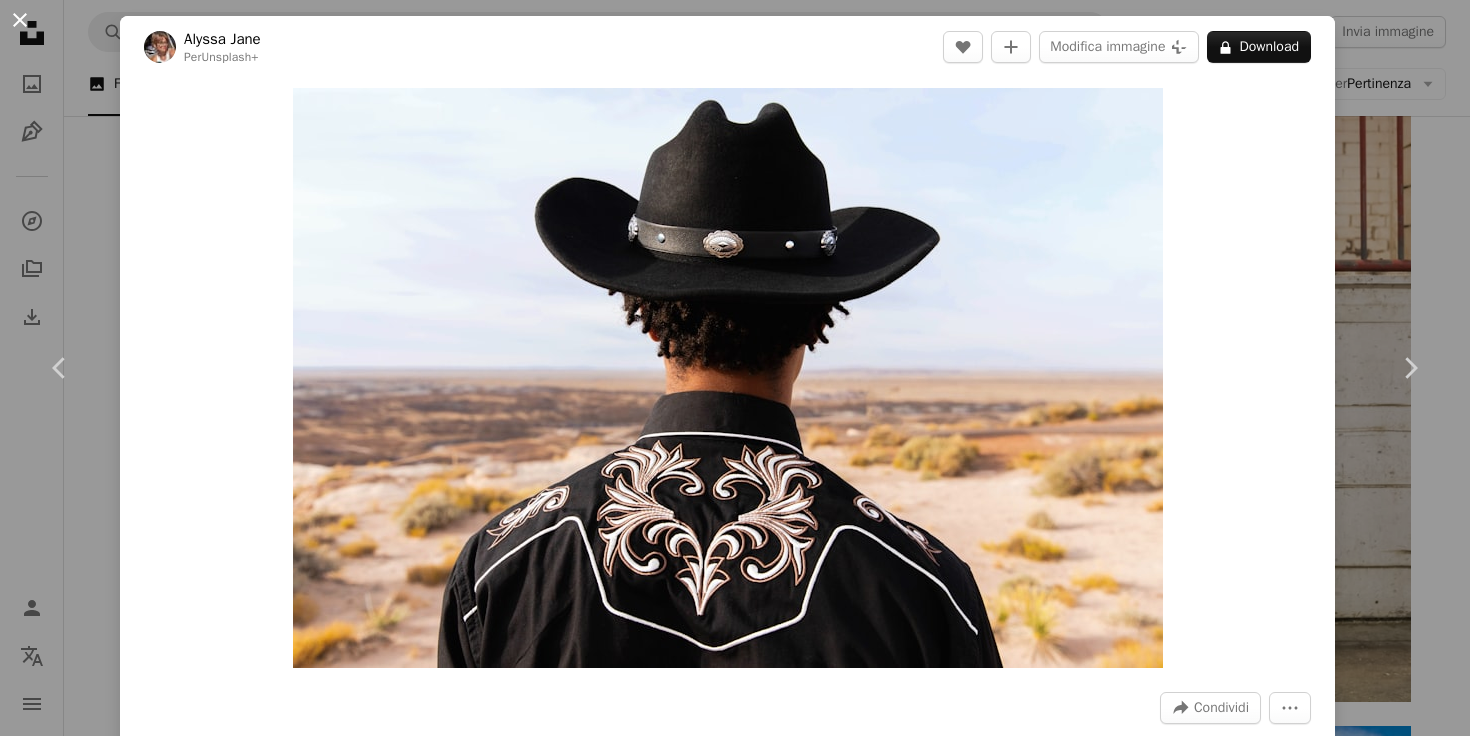 click on "An X shape" at bounding box center (20, 20) 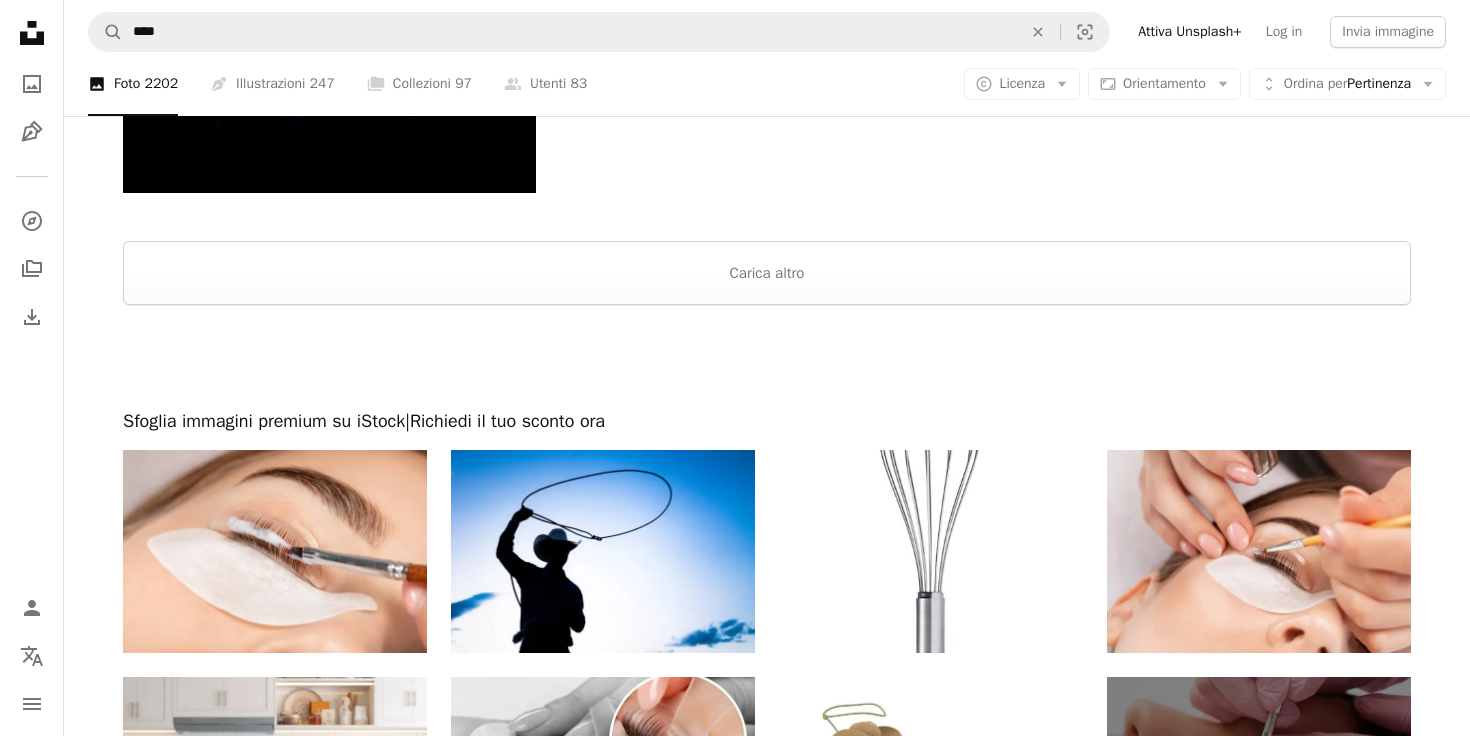 scroll, scrollTop: 6716, scrollLeft: 0, axis: vertical 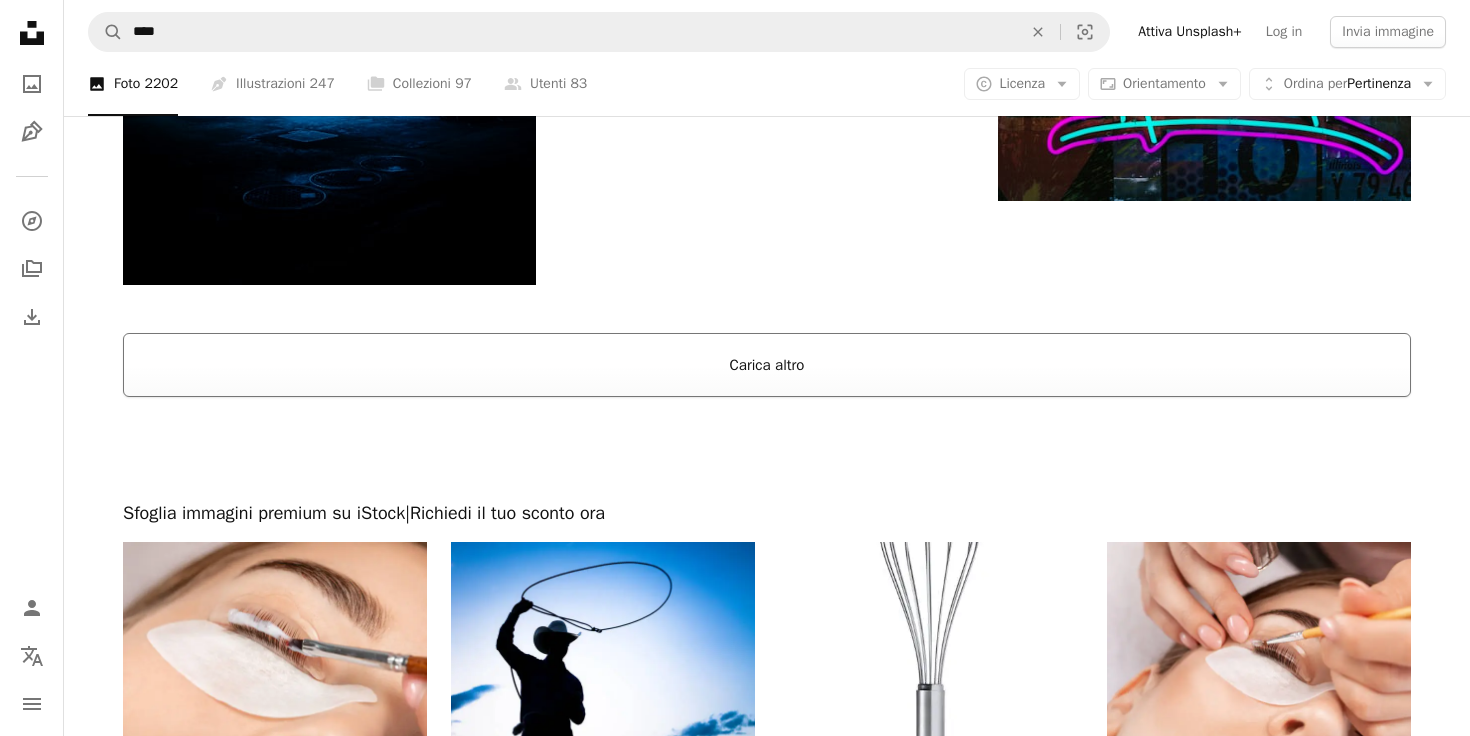 click on "Carica altro" at bounding box center [767, 365] 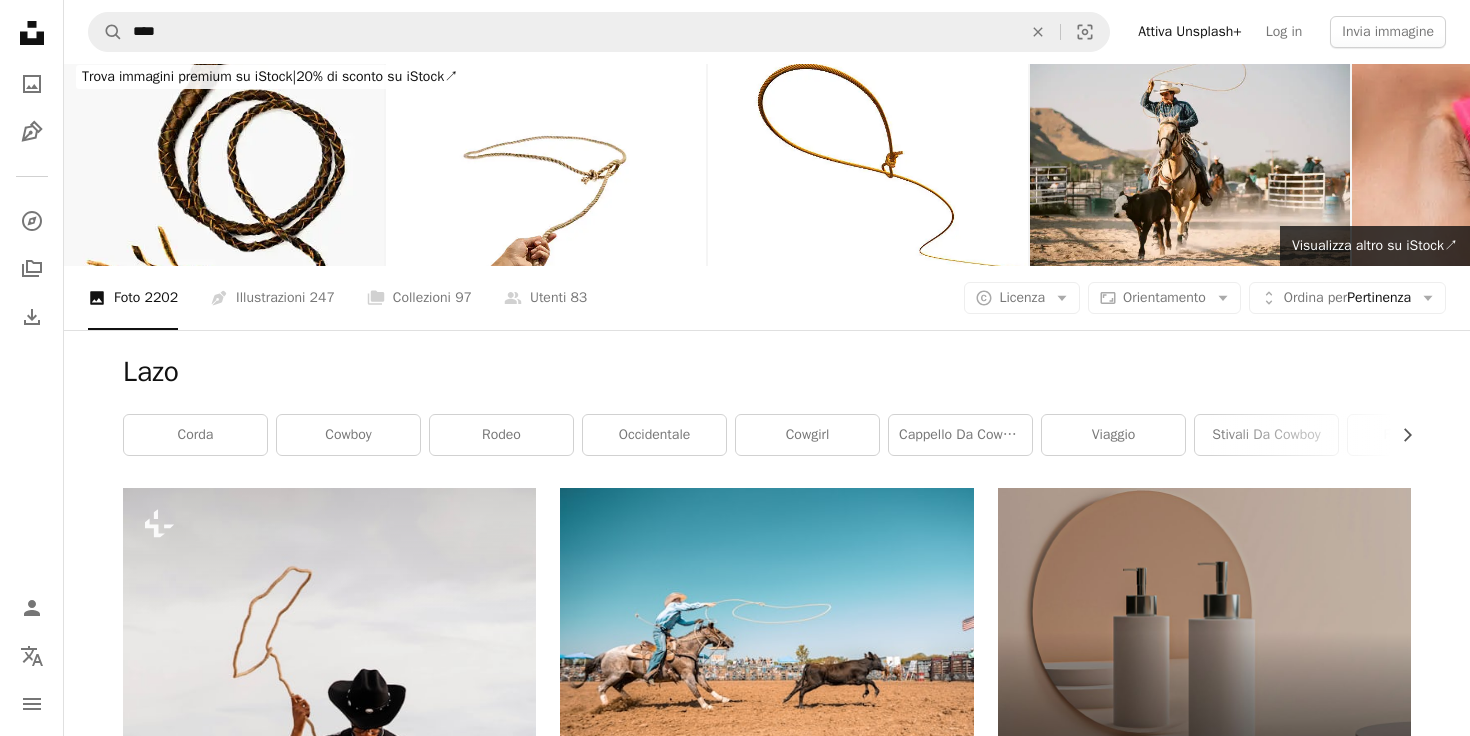 scroll, scrollTop: 0, scrollLeft: 0, axis: both 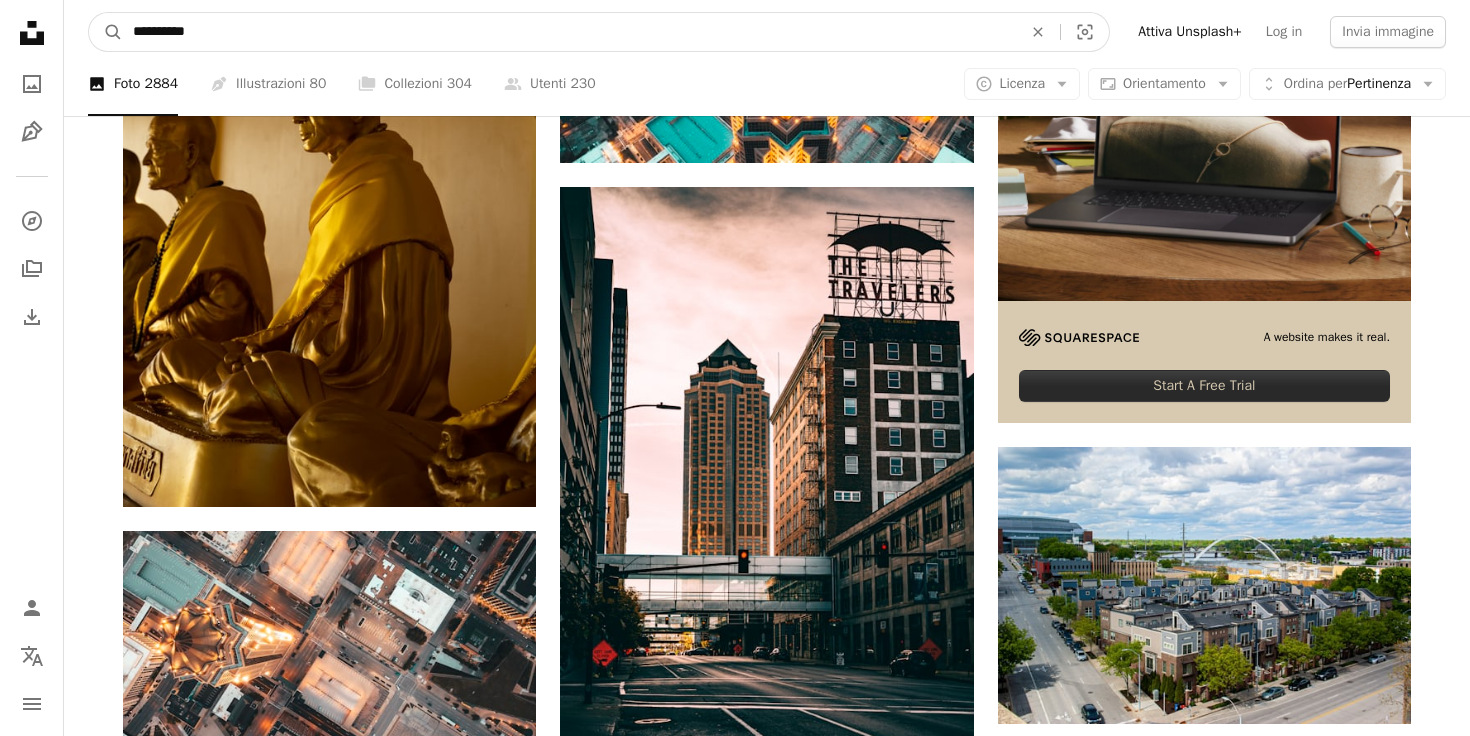 drag, startPoint x: 412, startPoint y: 32, endPoint x: 119, endPoint y: 17, distance: 293.3837 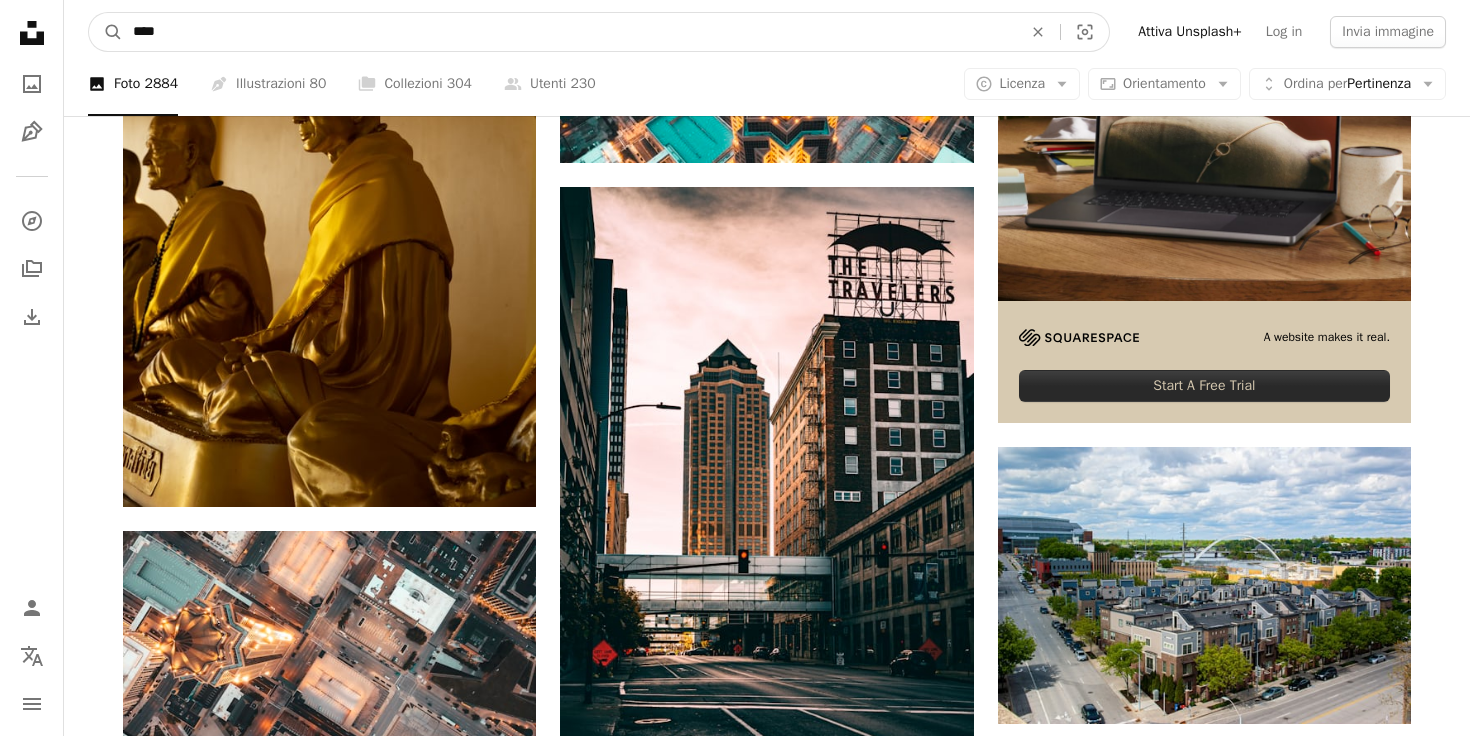 type on "****" 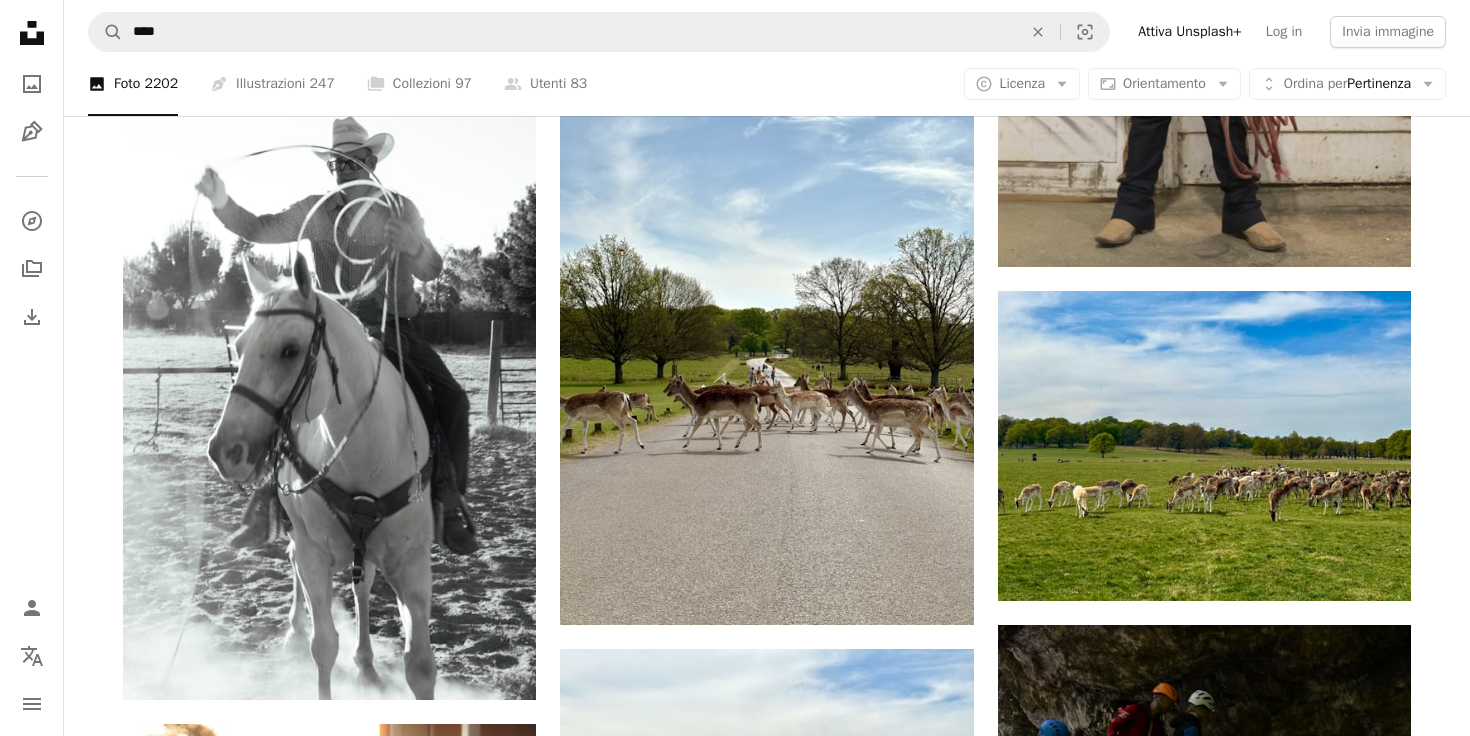 scroll, scrollTop: 2266, scrollLeft: 0, axis: vertical 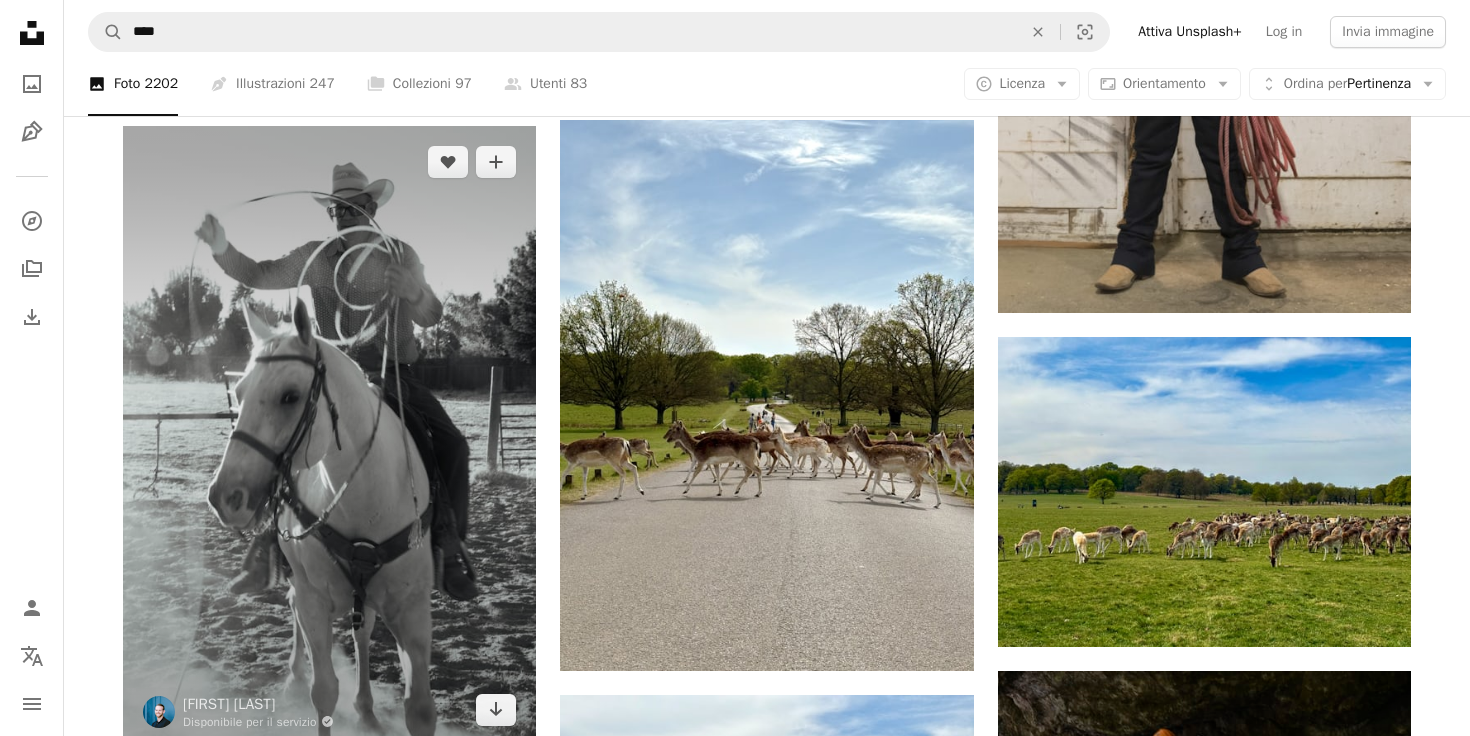 click at bounding box center [329, 436] 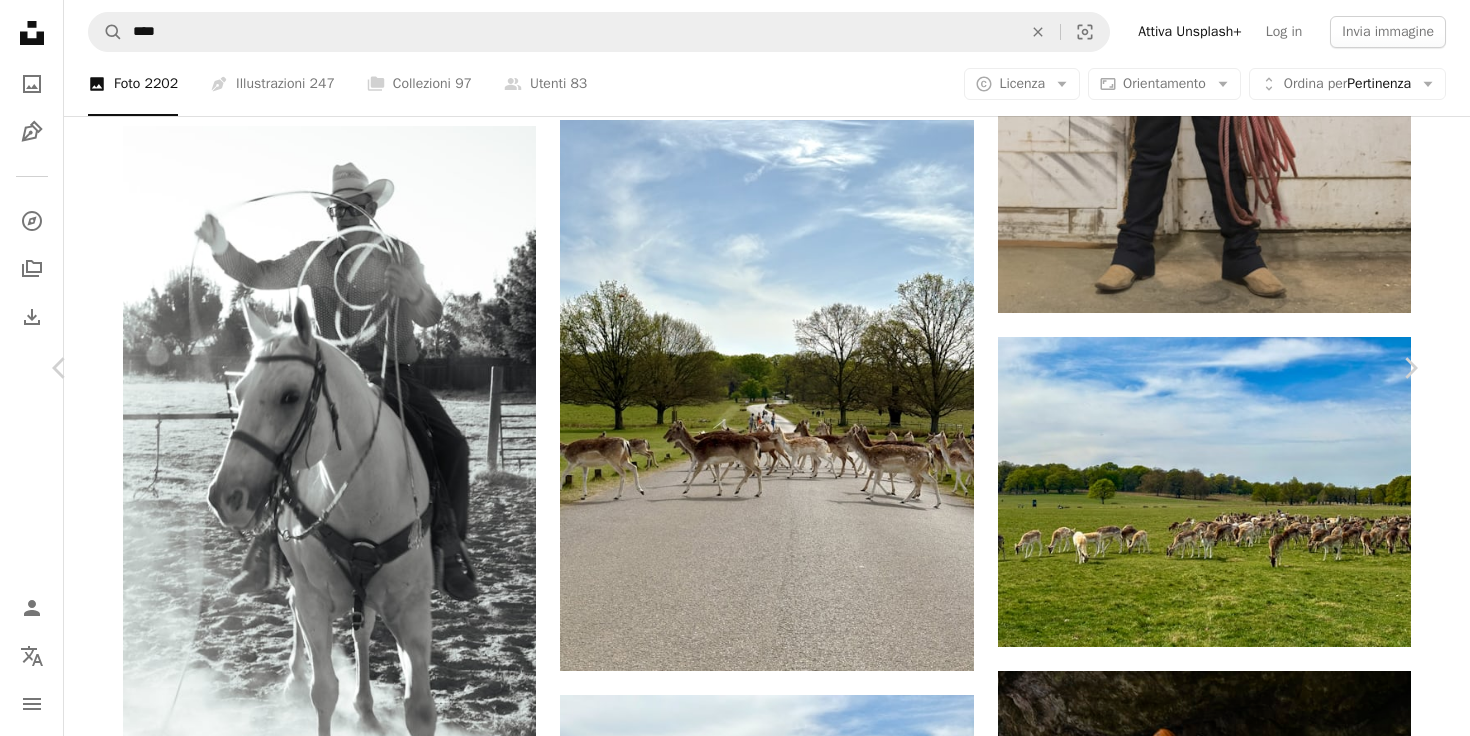 click on "Scarica gratuitamente" at bounding box center [1197, 13979] 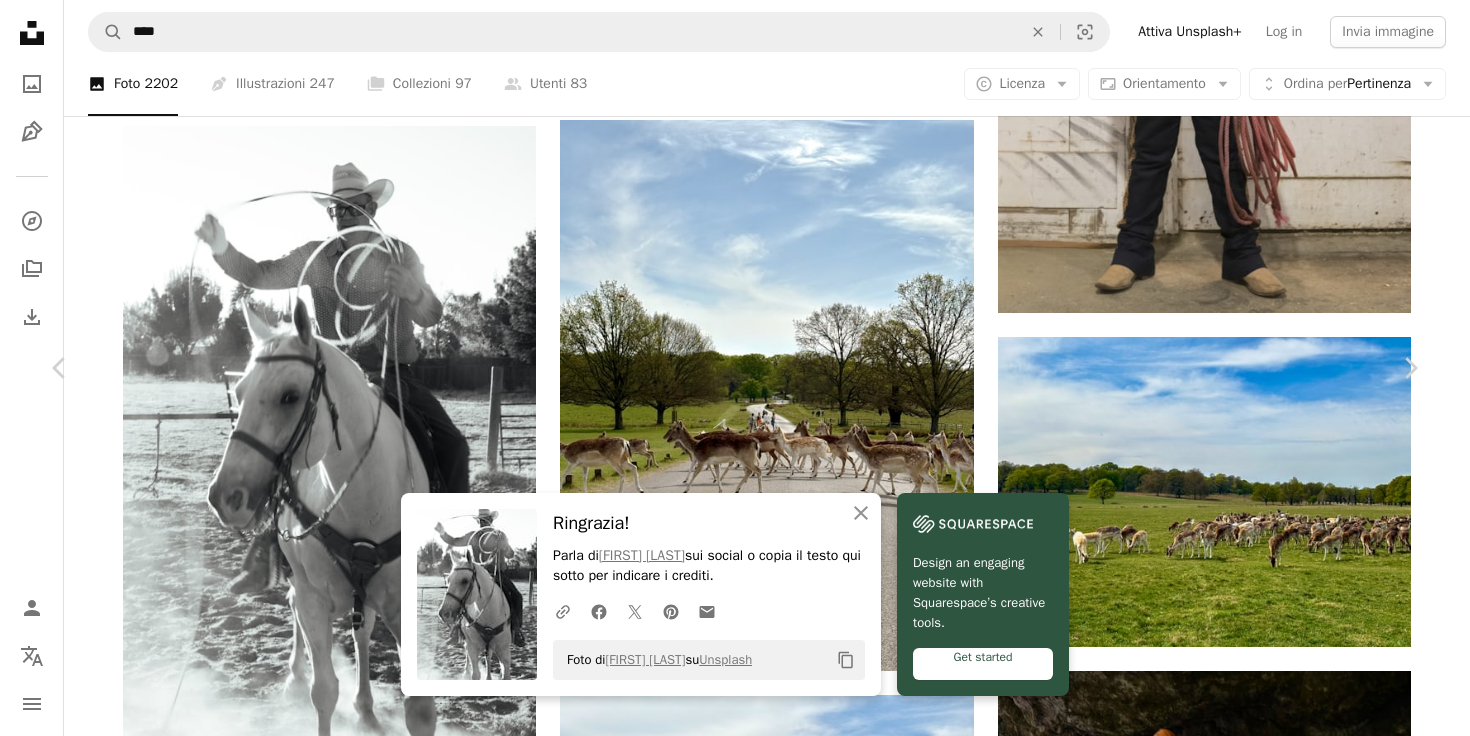 click on "An X shape" at bounding box center [20, 20] 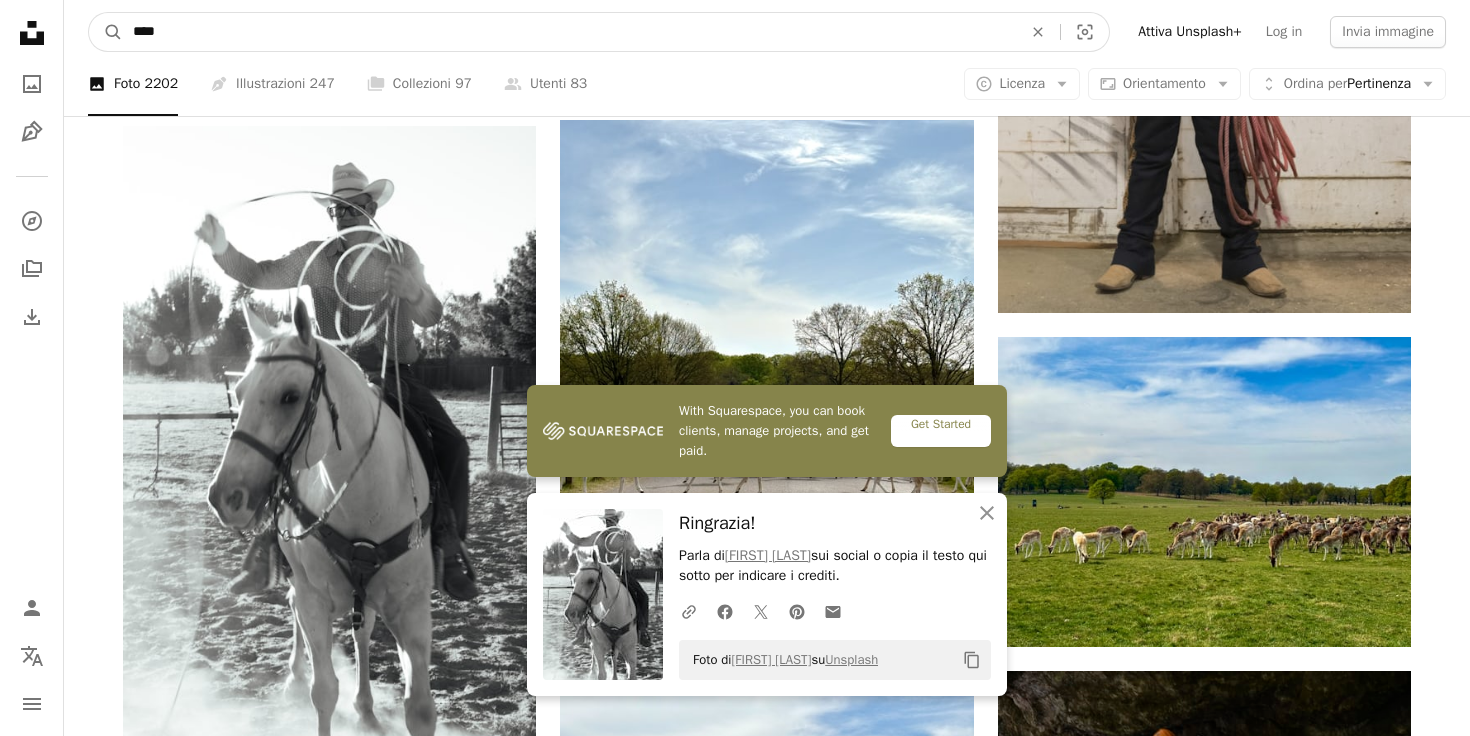 drag, startPoint x: 190, startPoint y: 34, endPoint x: 66, endPoint y: 32, distance: 124.01613 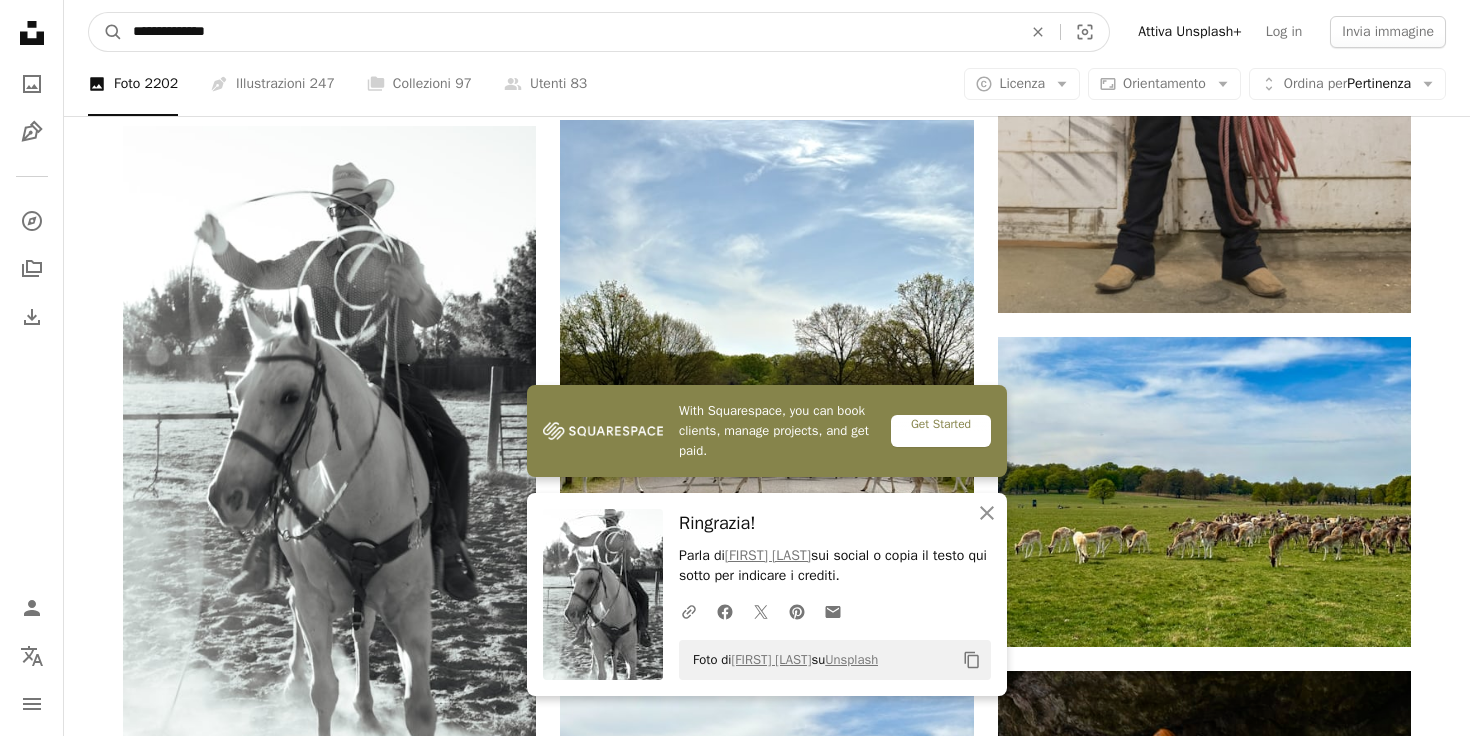 type on "**********" 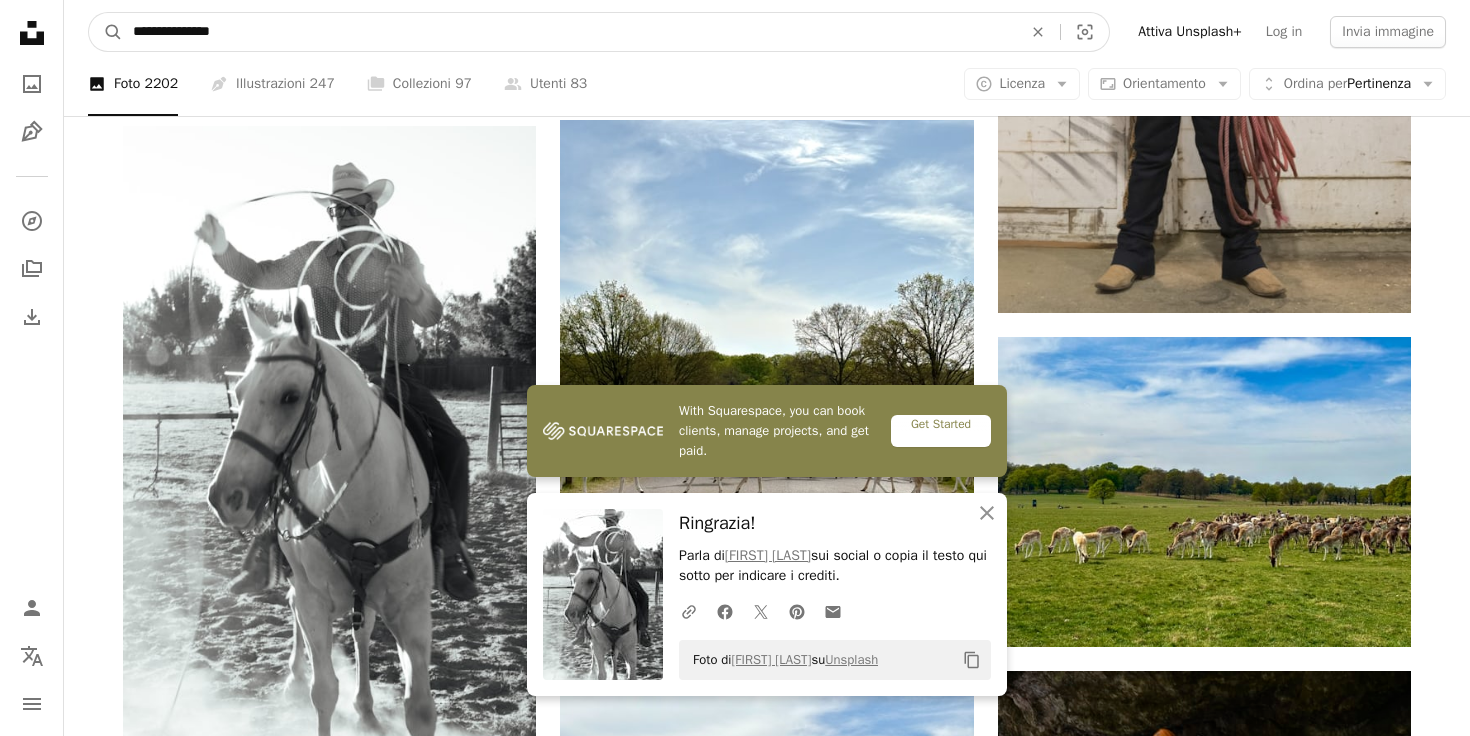 click on "A magnifying glass" at bounding box center [106, 32] 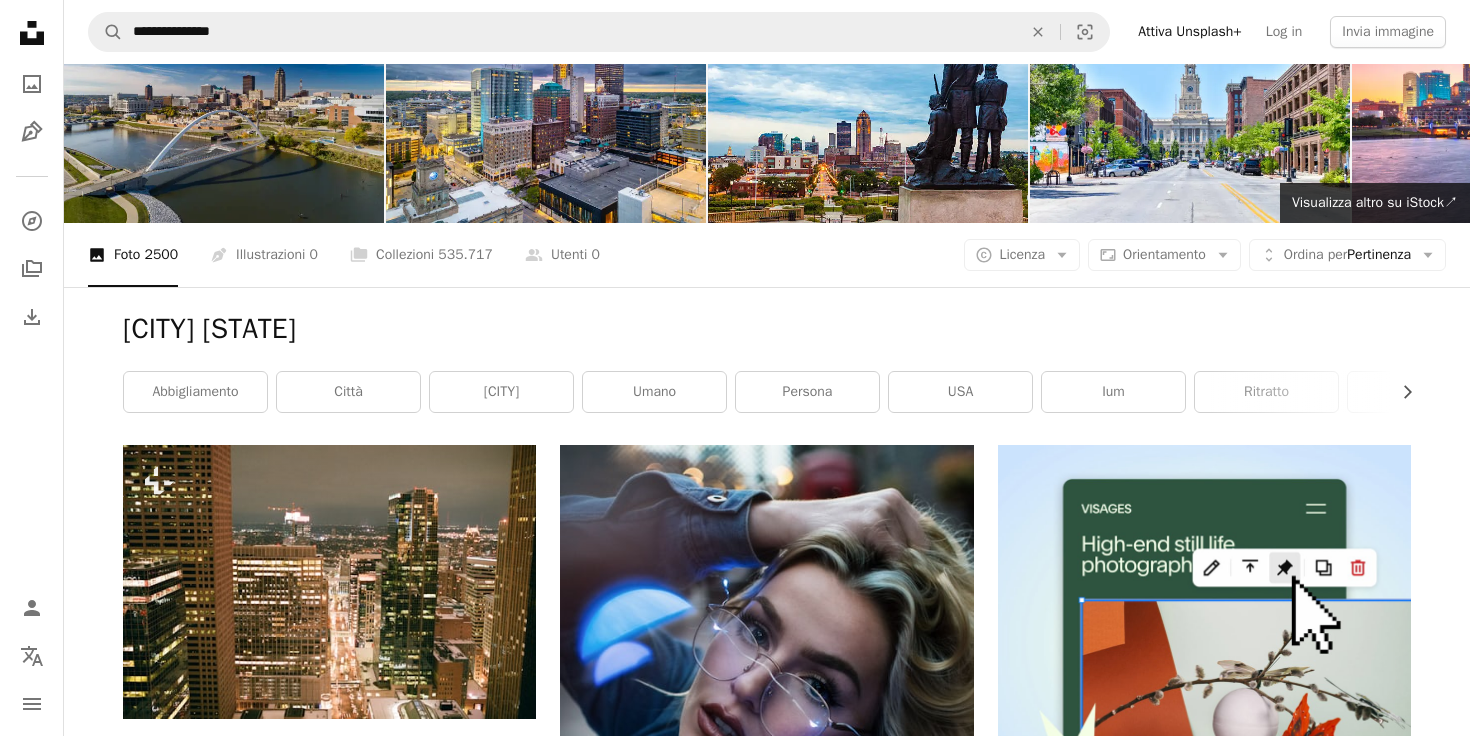 scroll, scrollTop: 0, scrollLeft: 0, axis: both 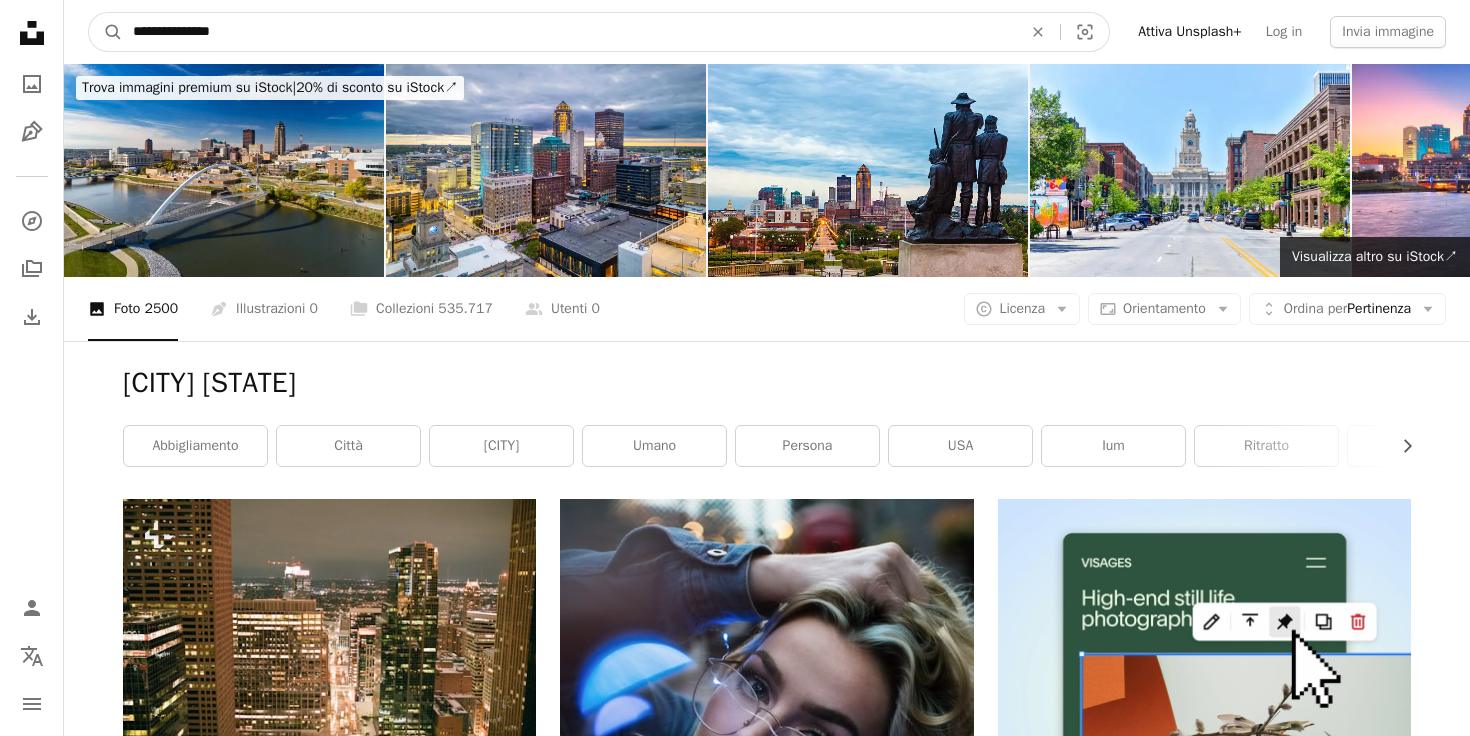 drag, startPoint x: 250, startPoint y: 32, endPoint x: 83, endPoint y: 33, distance: 167.00299 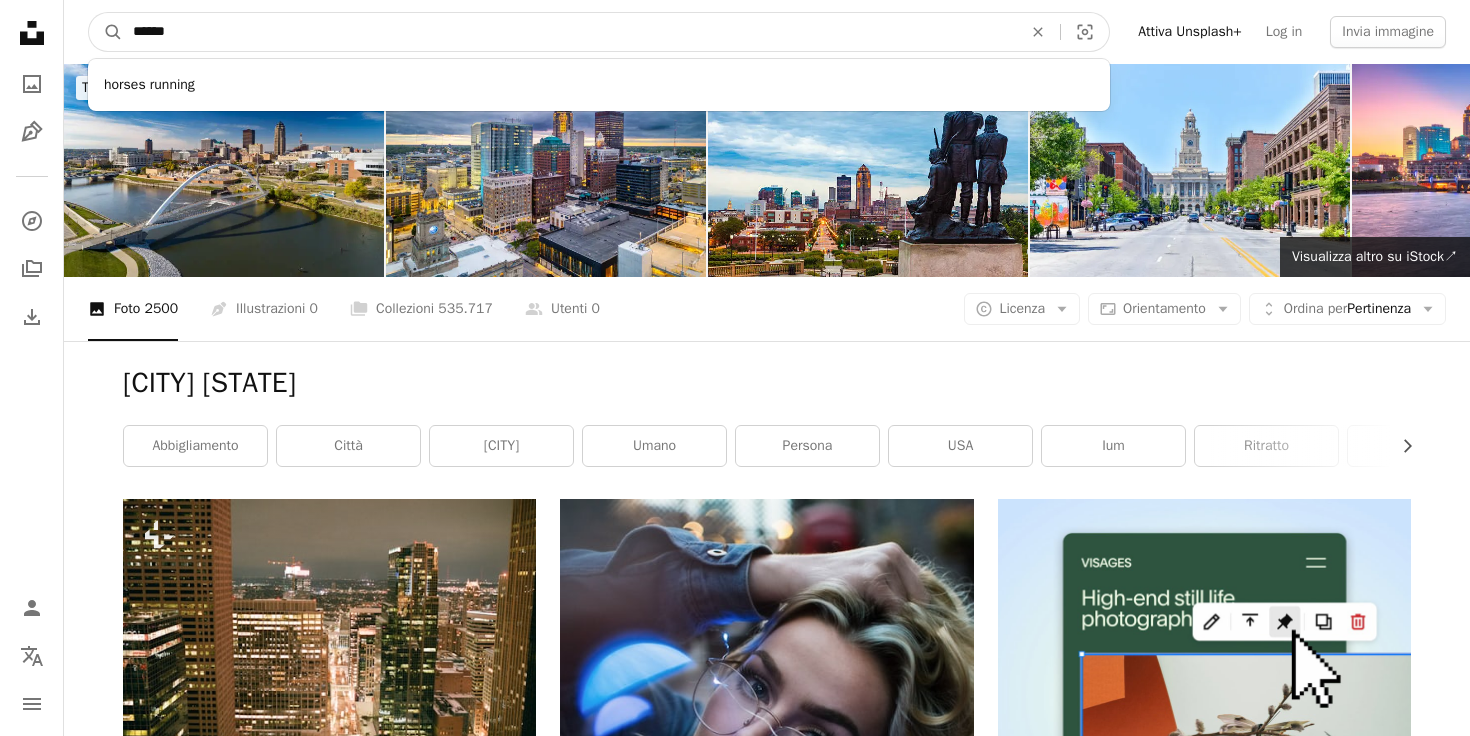 type on "******" 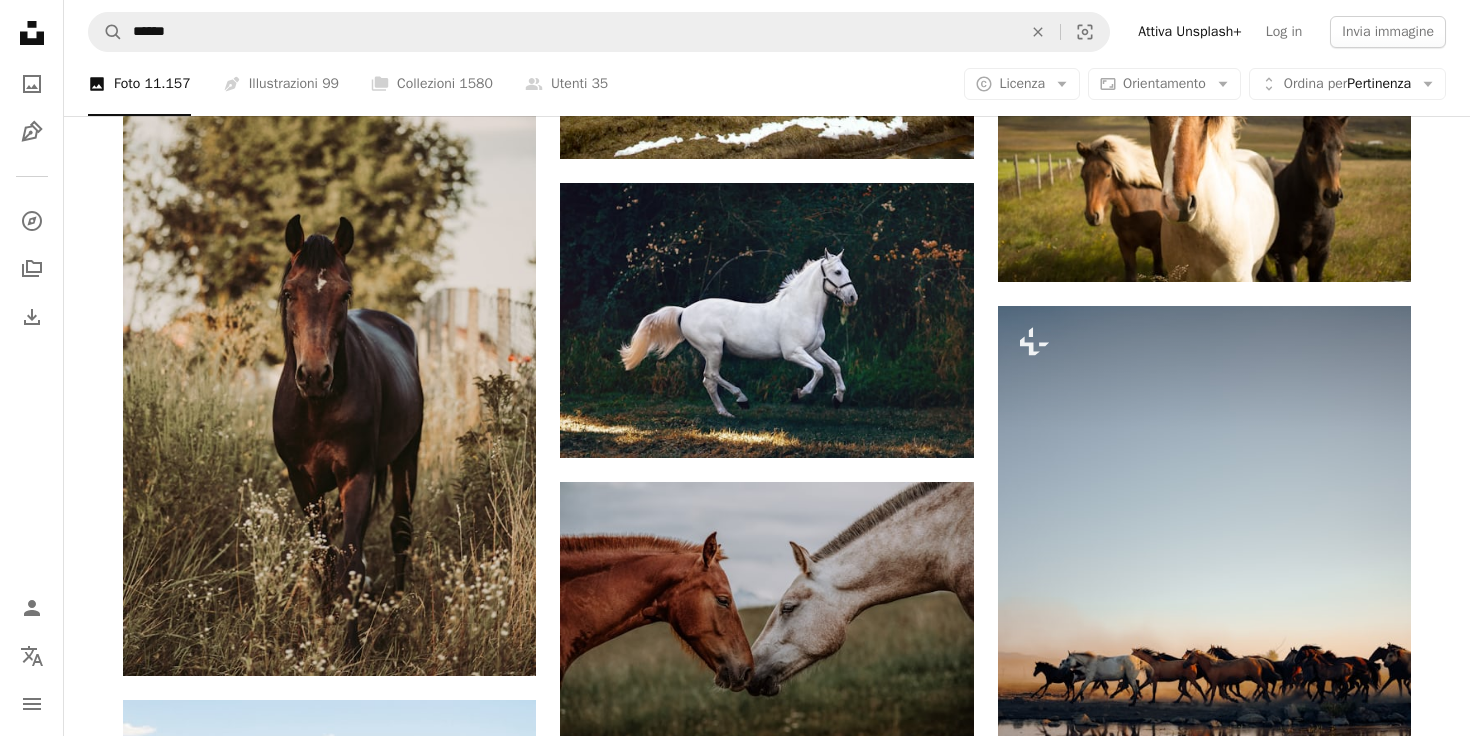 scroll, scrollTop: 864, scrollLeft: 0, axis: vertical 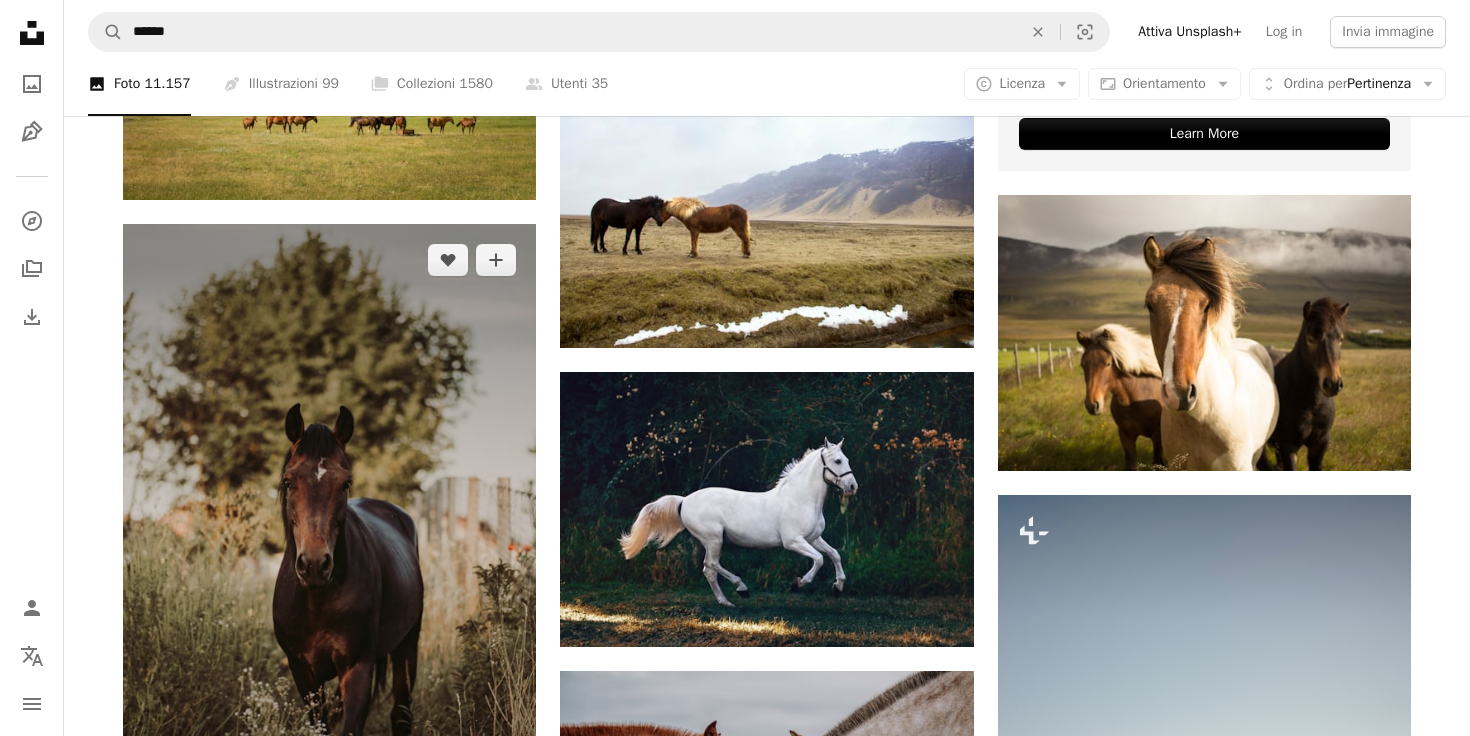 click at bounding box center [329, 544] 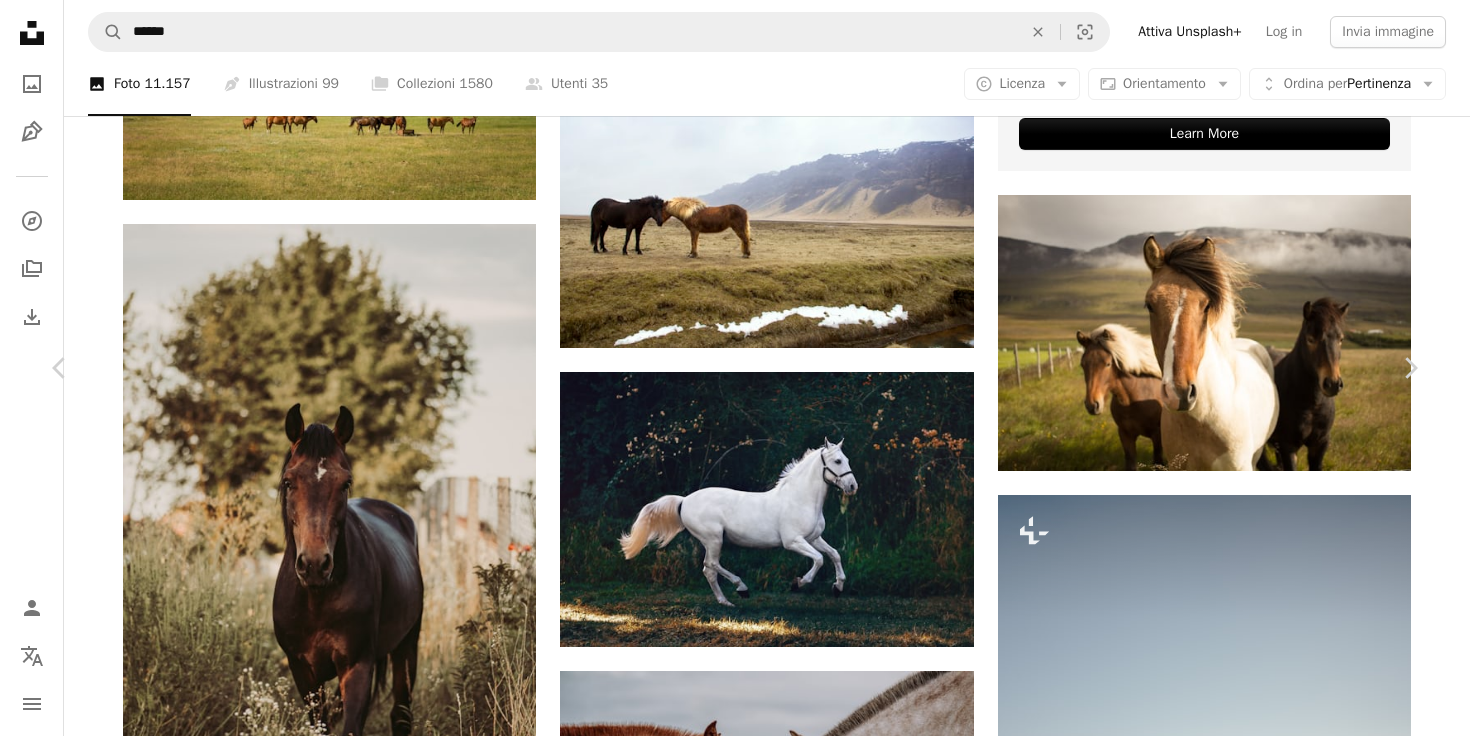 click on "Chevron down" 